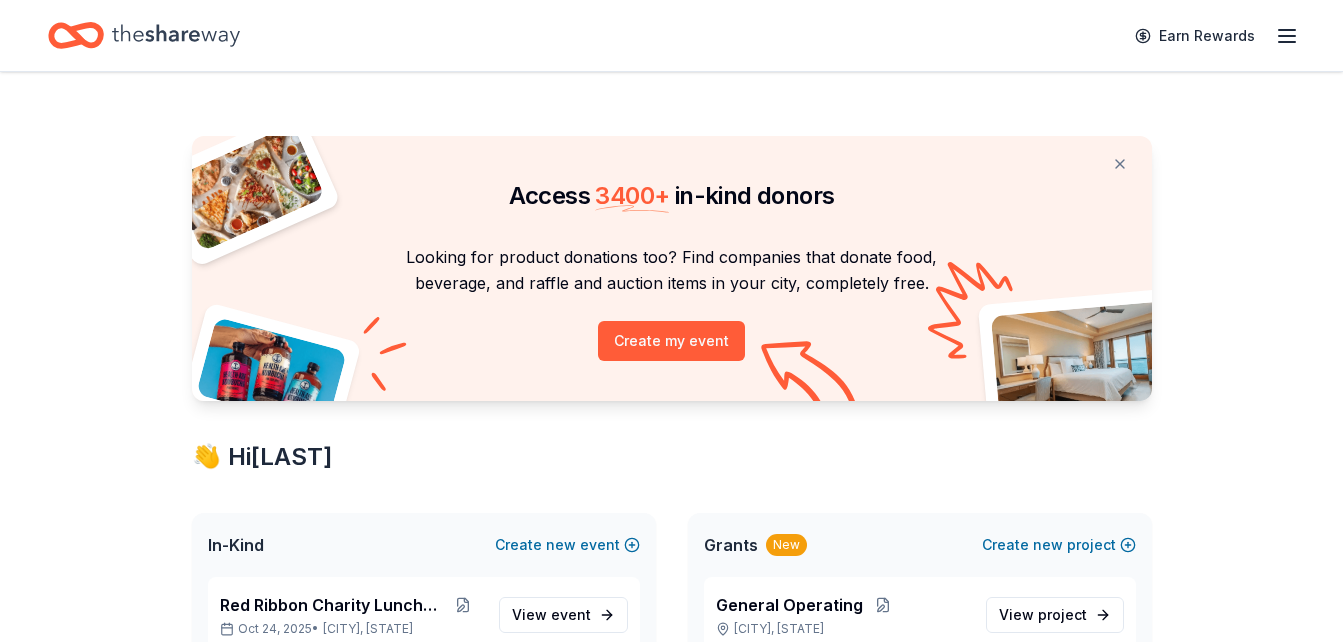 scroll, scrollTop: 100, scrollLeft: 0, axis: vertical 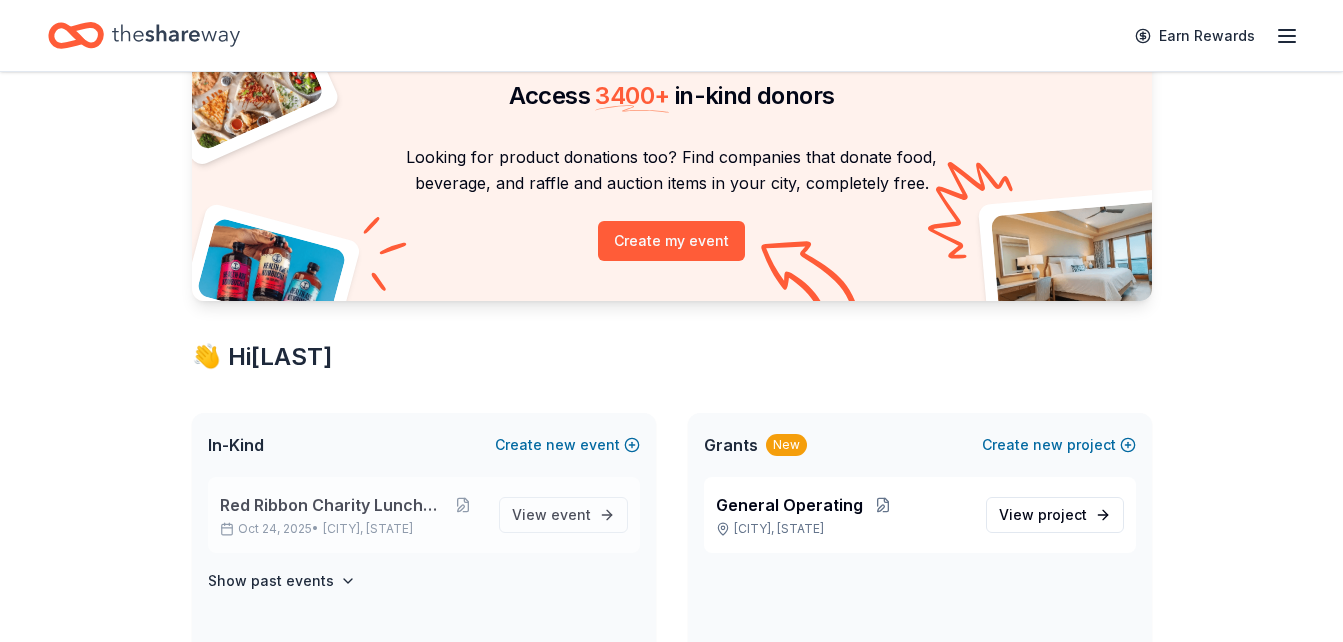 click on "San Antonio, TX" at bounding box center (368, 529) 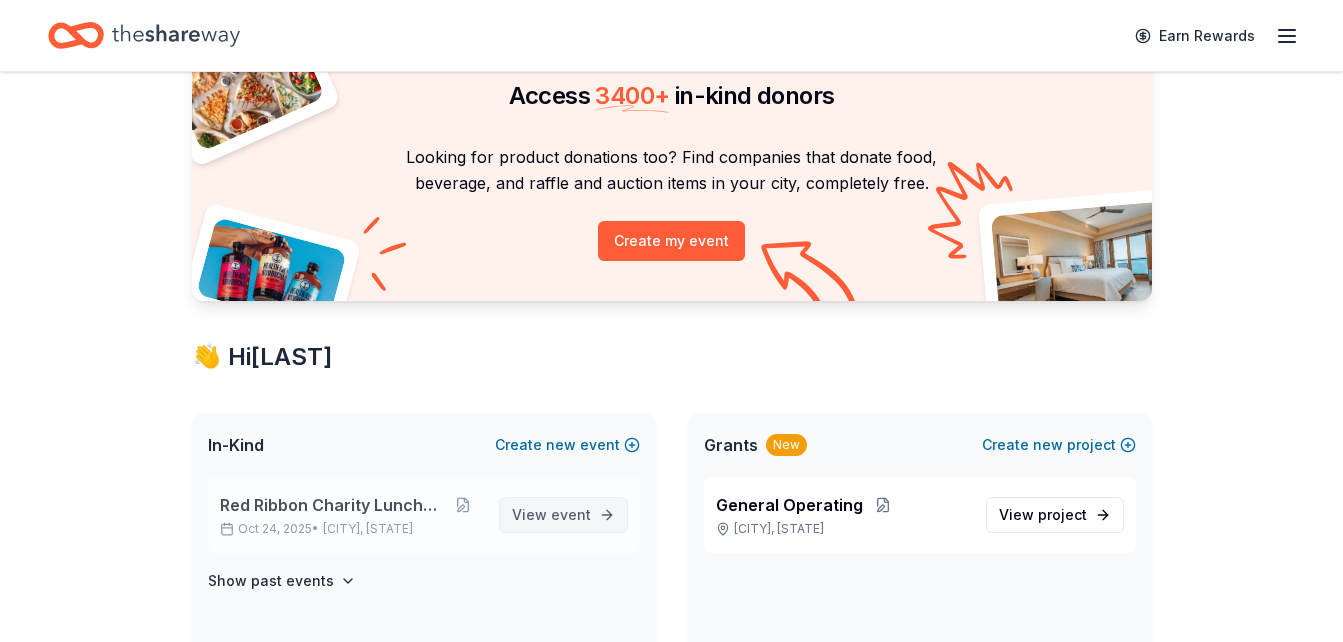 click on "View   event" at bounding box center (551, 515) 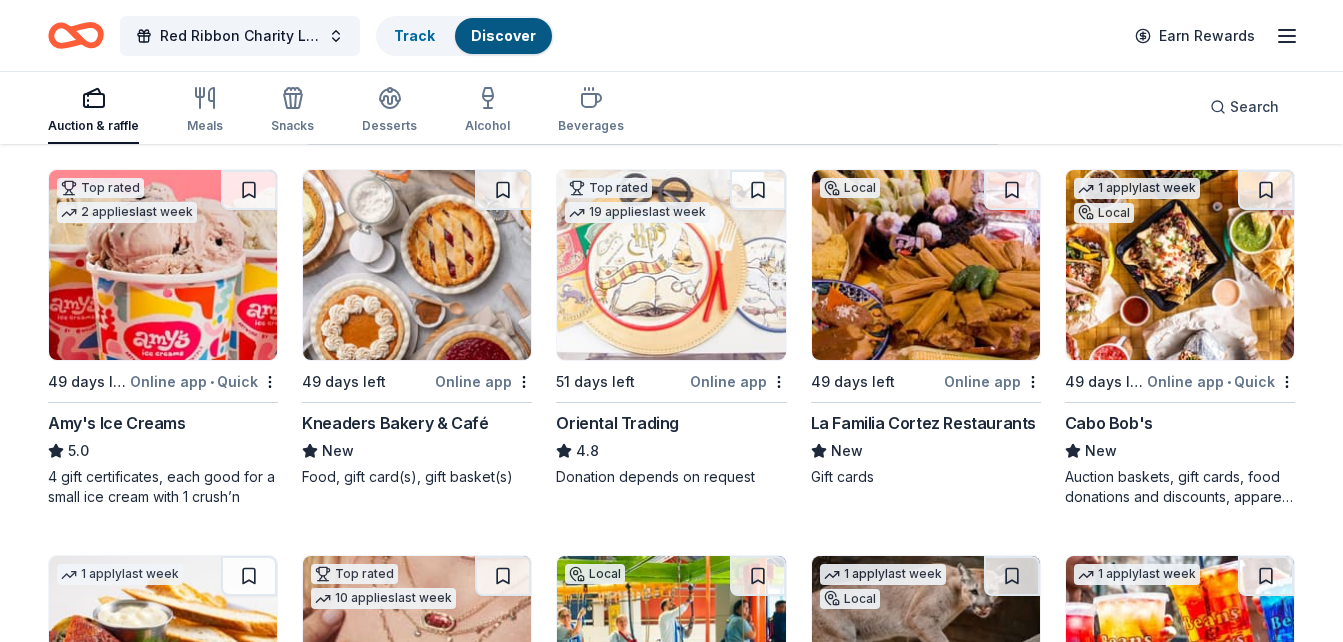 scroll, scrollTop: 200, scrollLeft: 0, axis: vertical 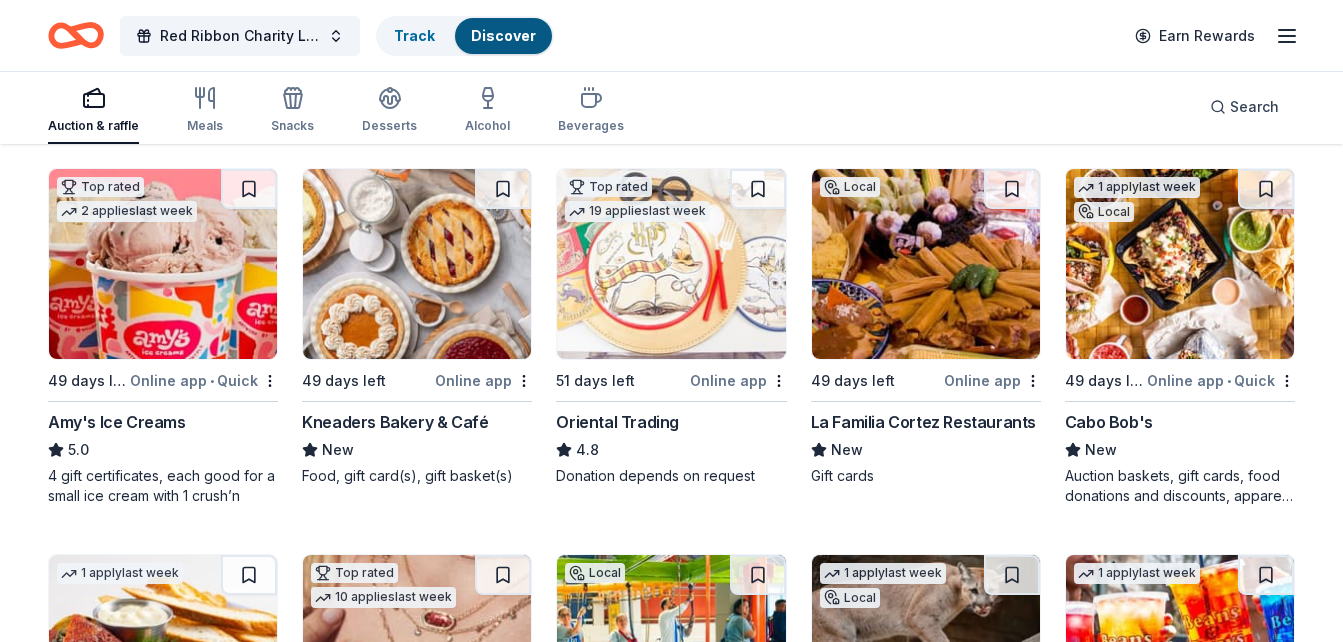 click on "Kneaders Bakery & Café" at bounding box center (395, 422) 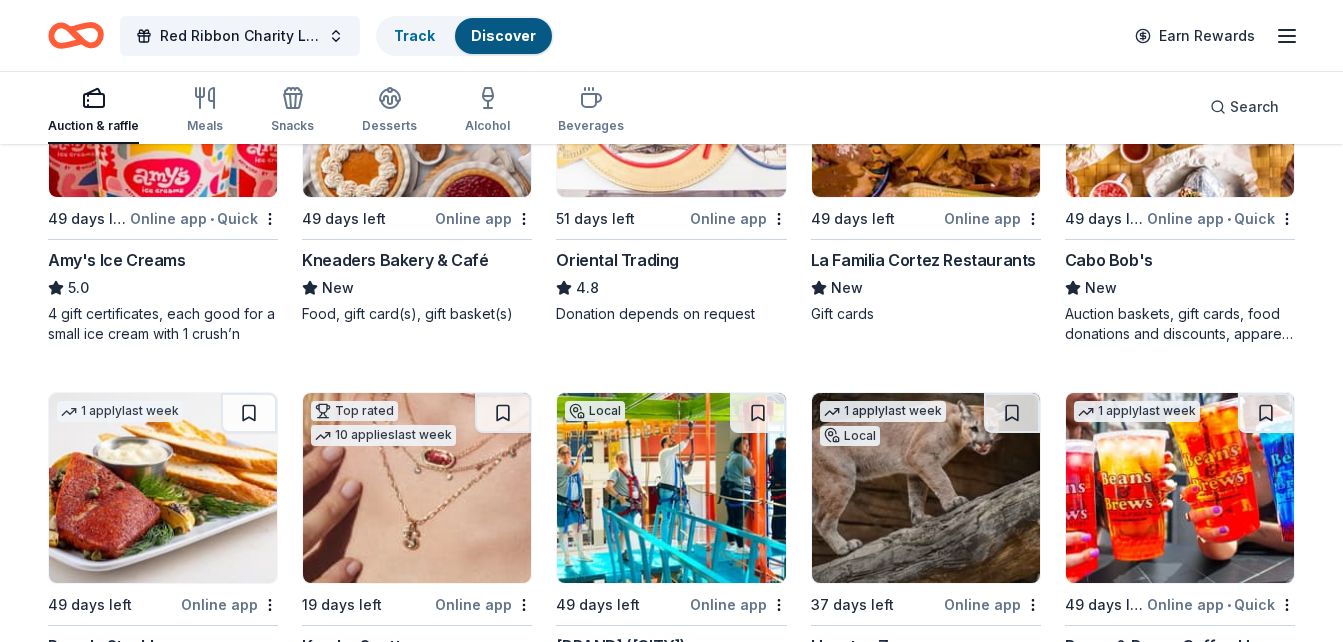 scroll, scrollTop: 200, scrollLeft: 0, axis: vertical 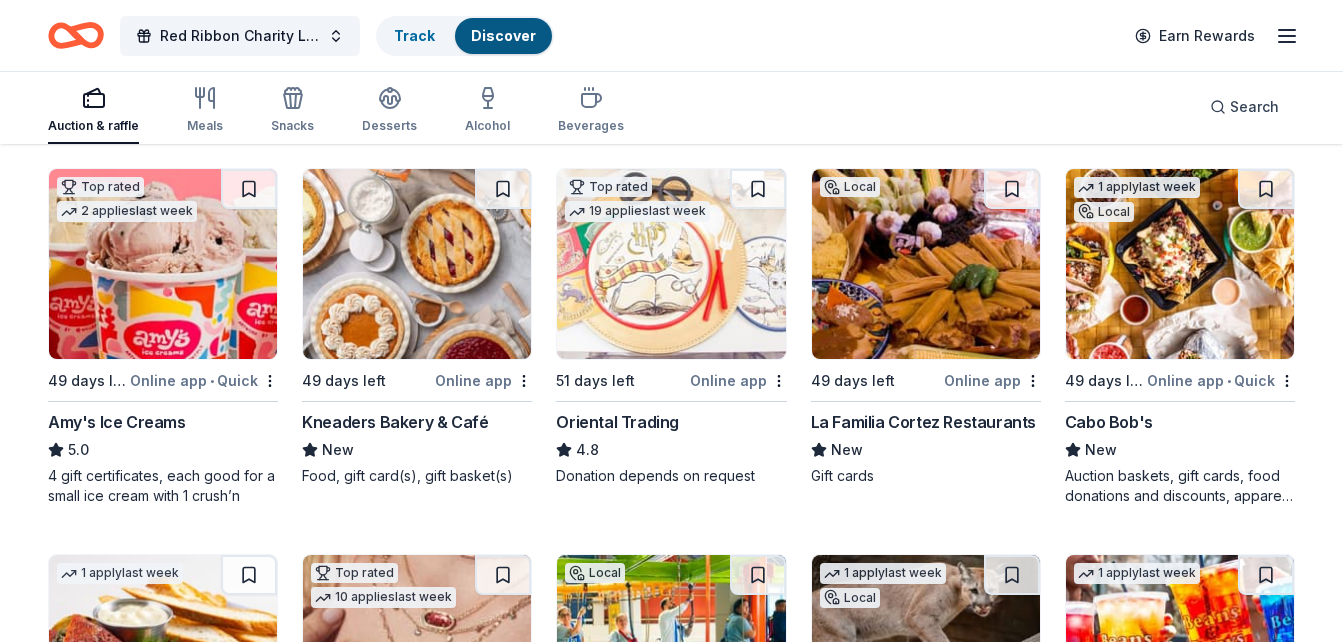 click at bounding box center [926, 264] 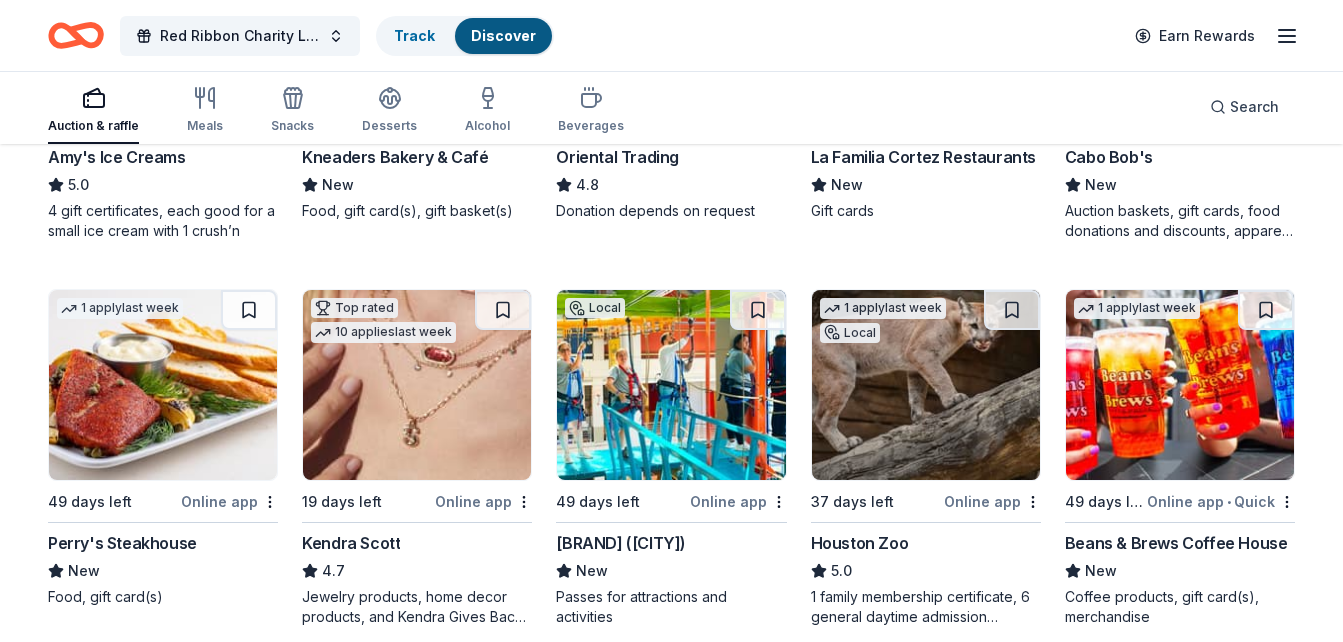 scroll, scrollTop: 500, scrollLeft: 0, axis: vertical 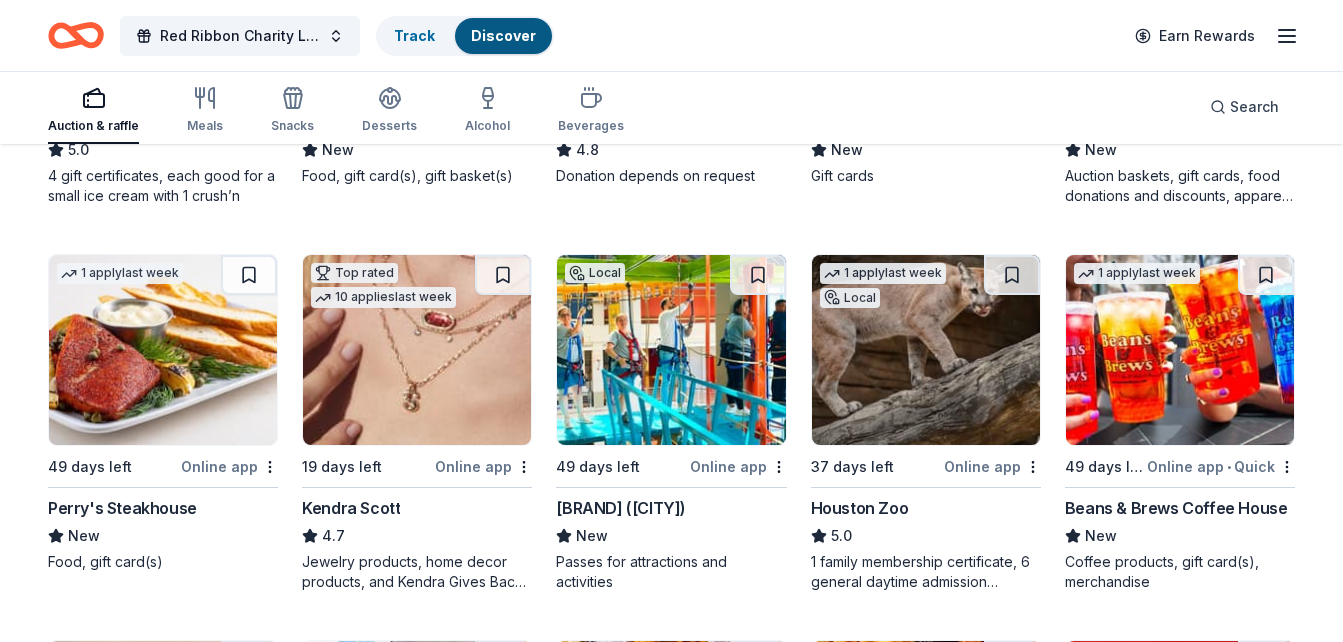 click at bounding box center (417, 350) 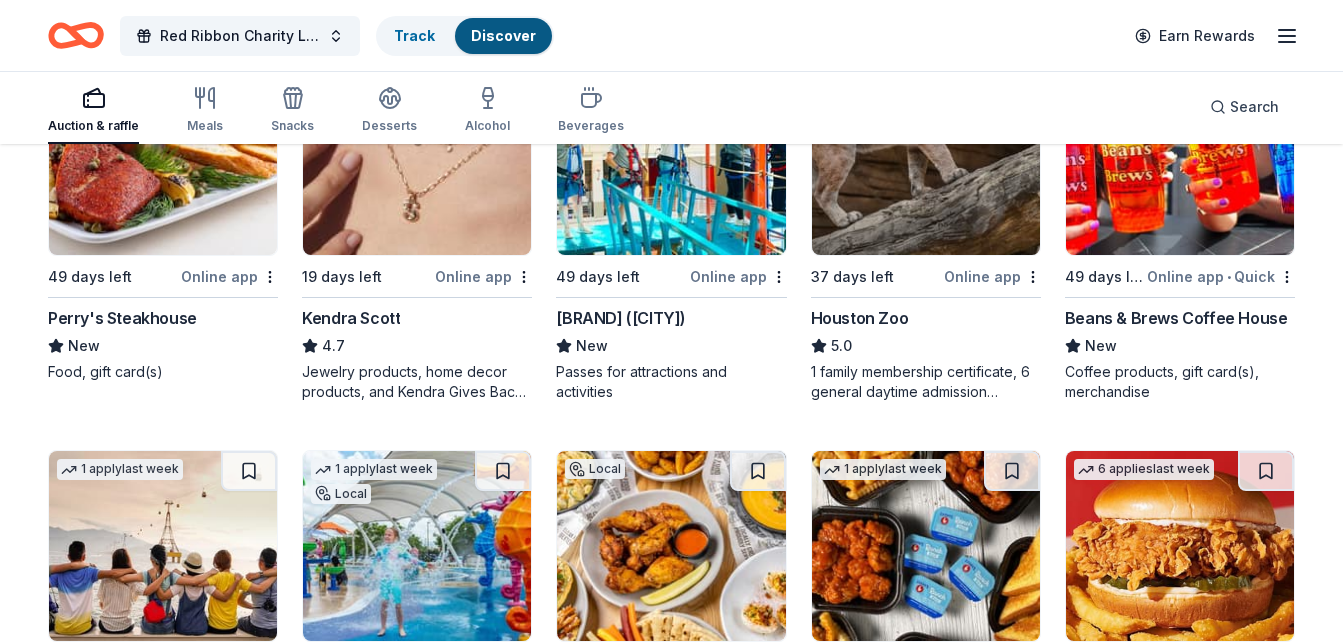 scroll, scrollTop: 600, scrollLeft: 0, axis: vertical 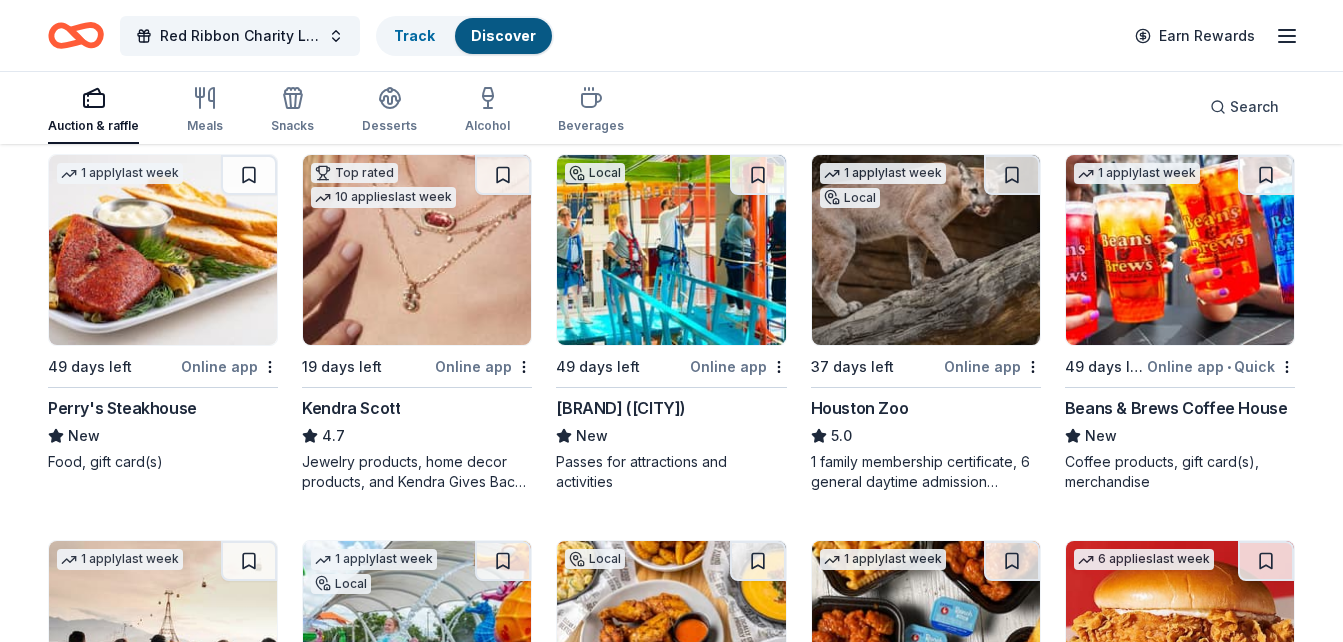 click on "LiggettVille (San Antonio)" at bounding box center [621, 408] 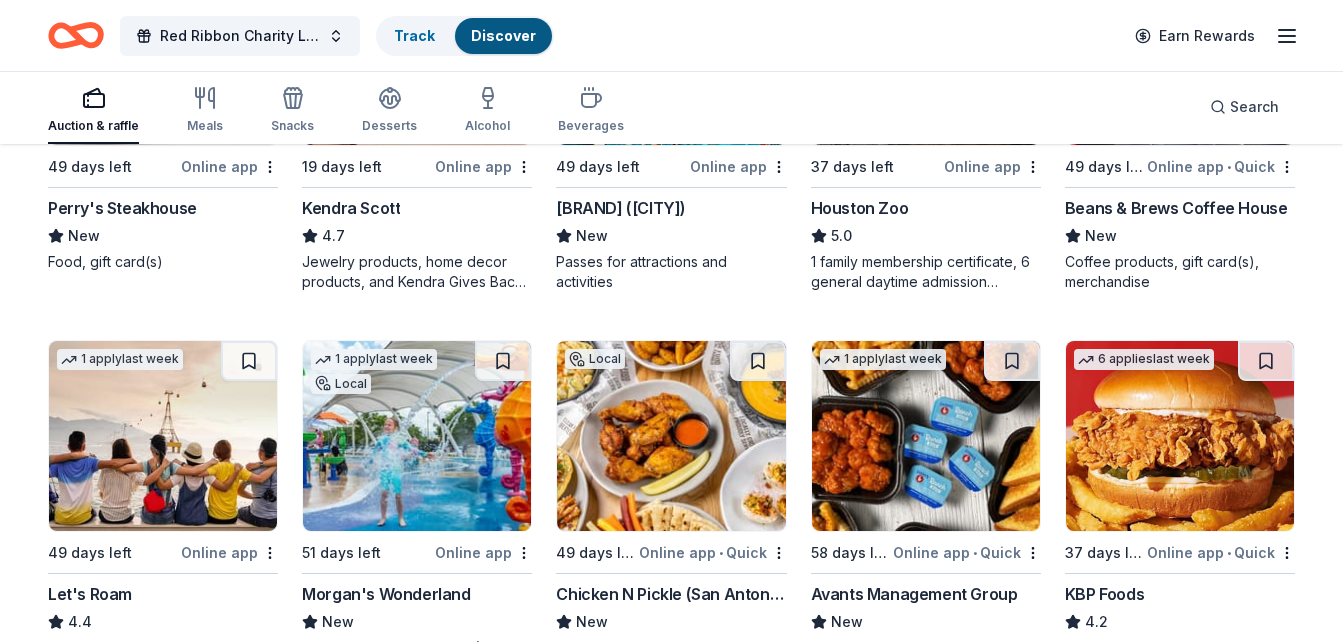 scroll, scrollTop: 900, scrollLeft: 0, axis: vertical 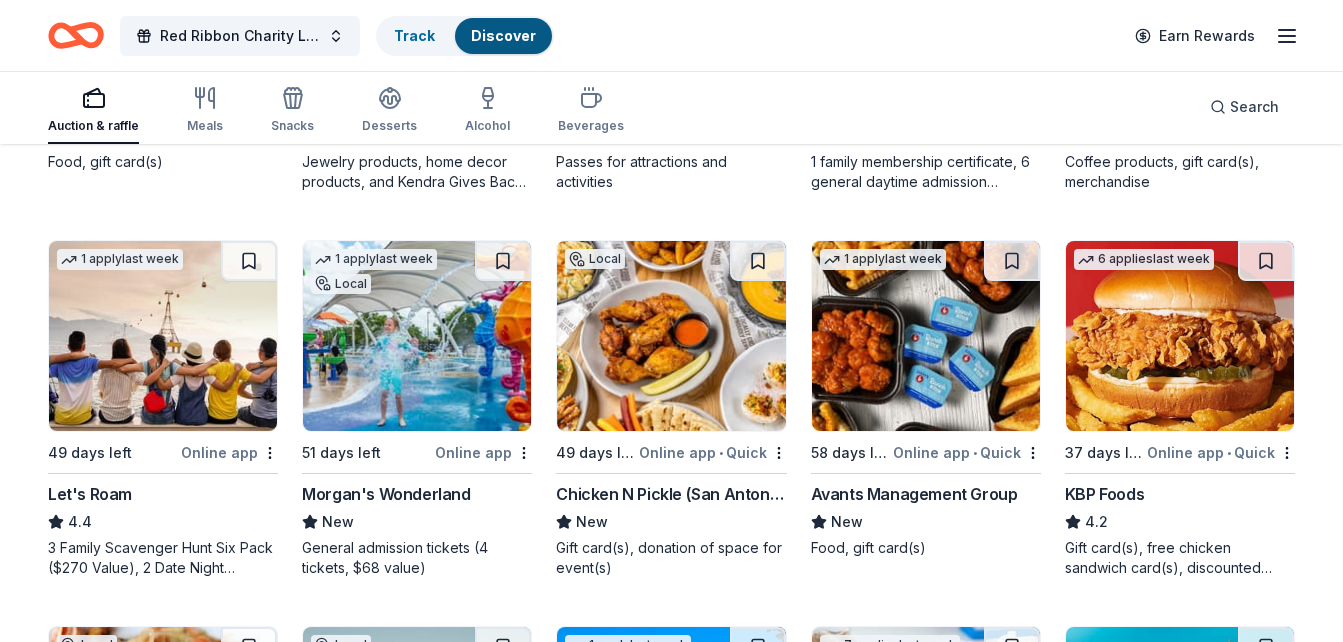 click on "4.4" at bounding box center (163, 522) 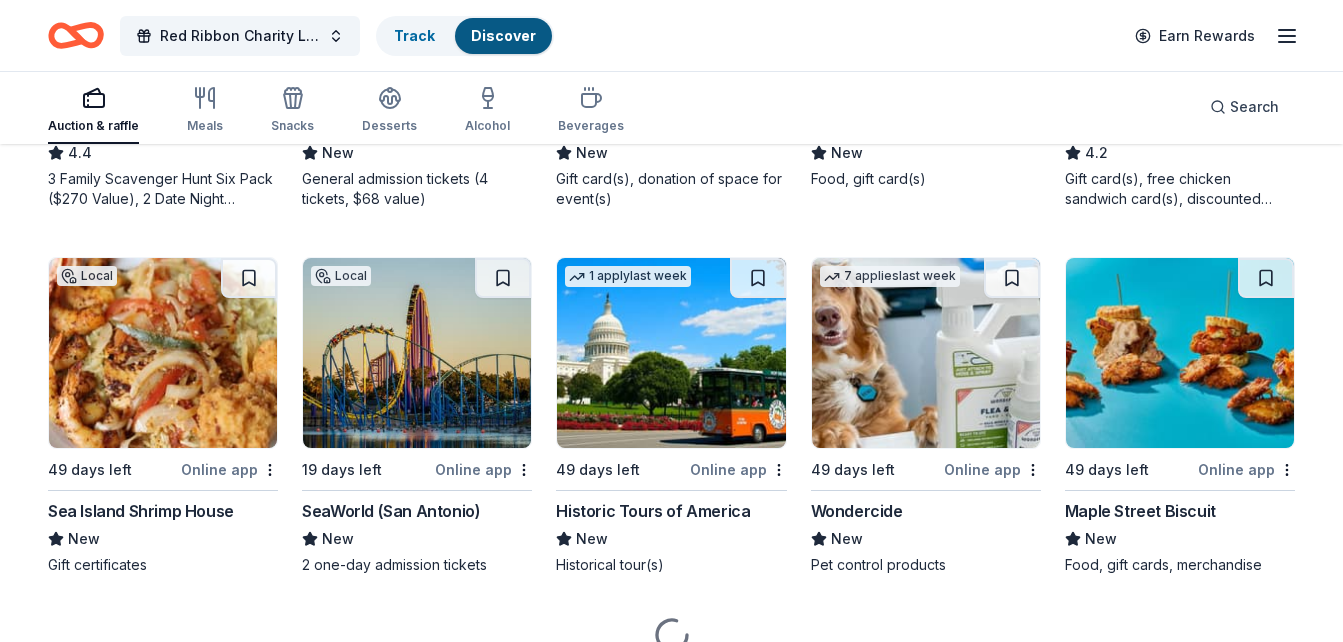 scroll, scrollTop: 1300, scrollLeft: 0, axis: vertical 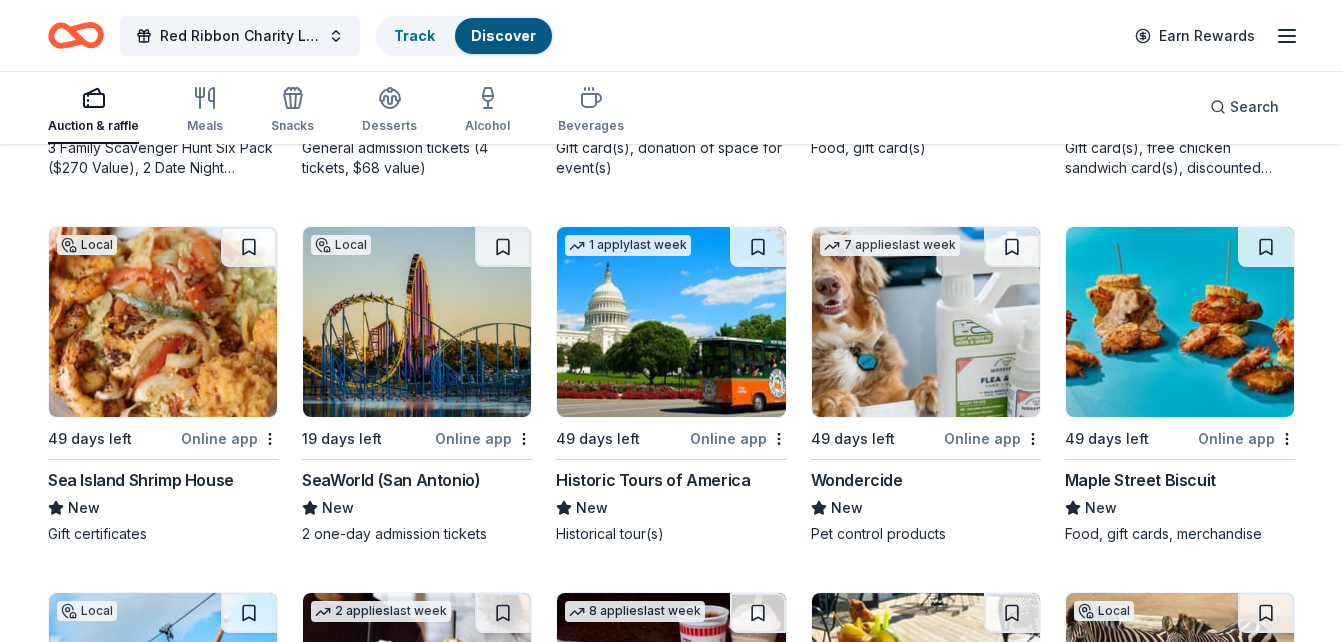 click on "Sea Island Shrimp House" at bounding box center (141, 480) 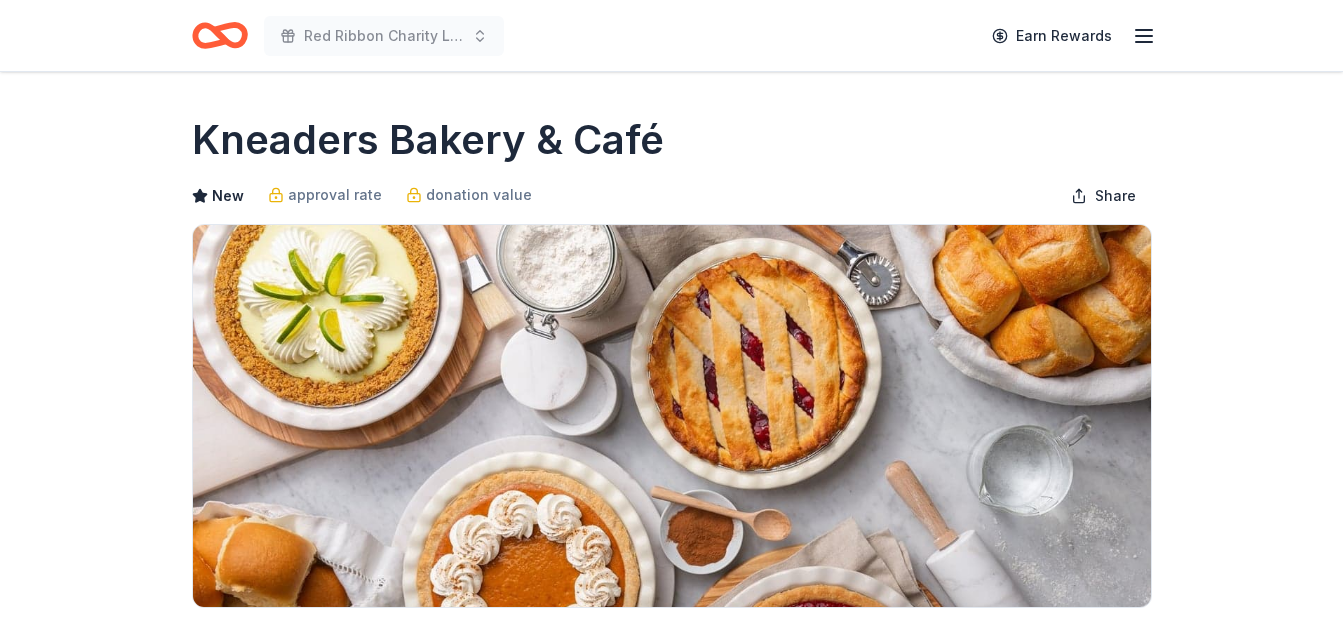 scroll, scrollTop: 600, scrollLeft: 0, axis: vertical 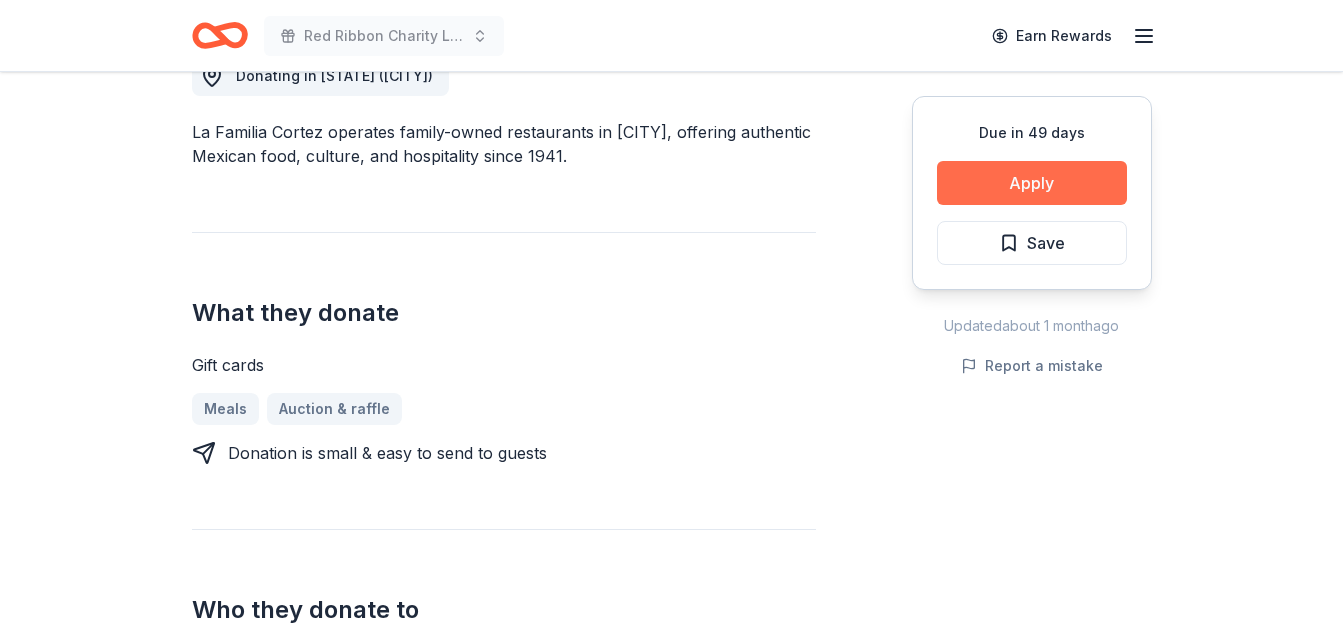 click on "Apply" at bounding box center [1032, 183] 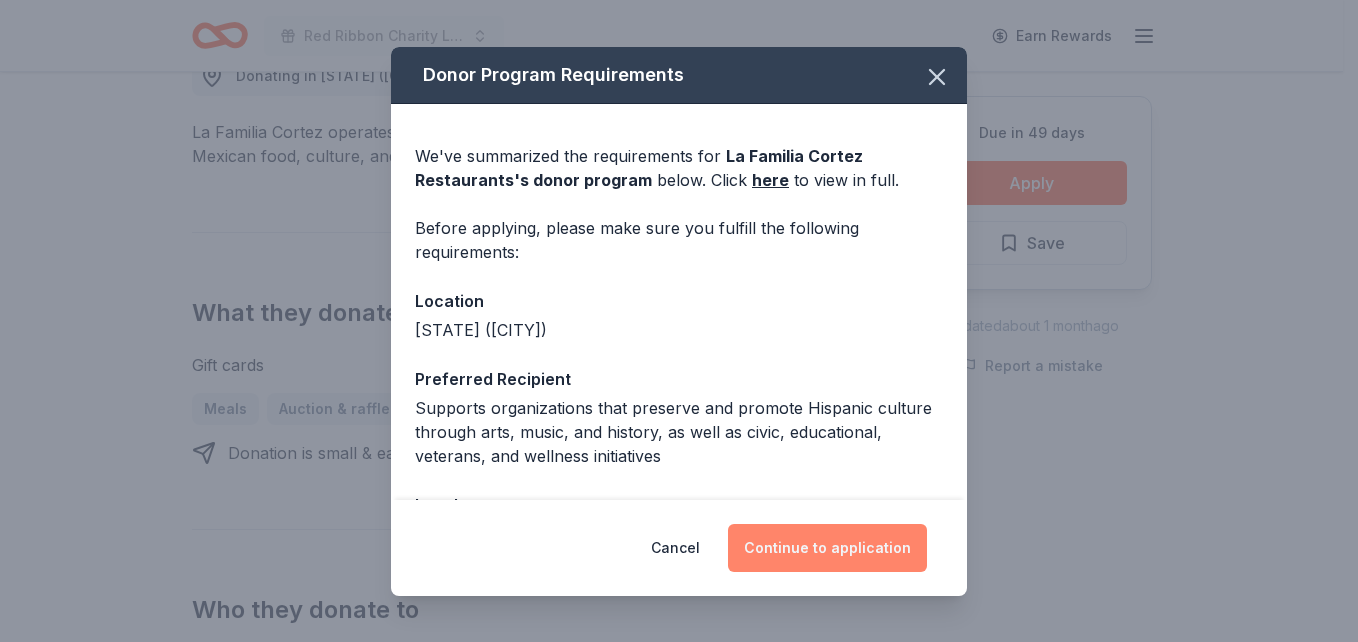 click on "Continue to application" at bounding box center [827, 548] 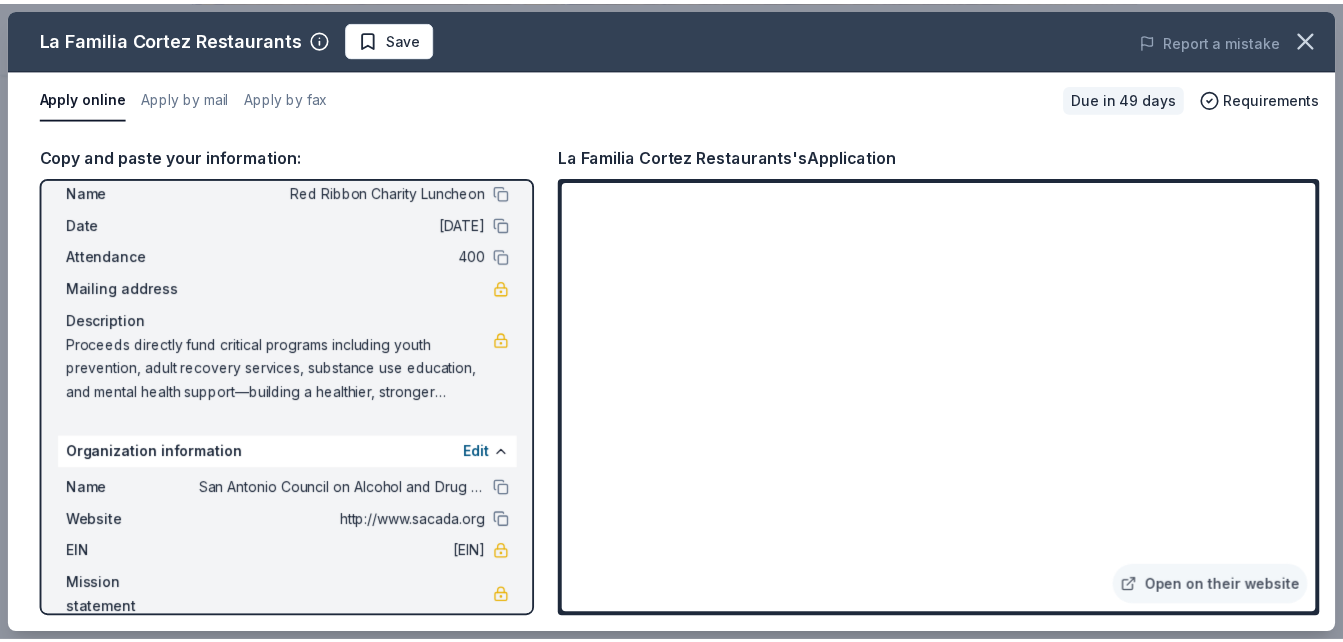 scroll, scrollTop: 83, scrollLeft: 0, axis: vertical 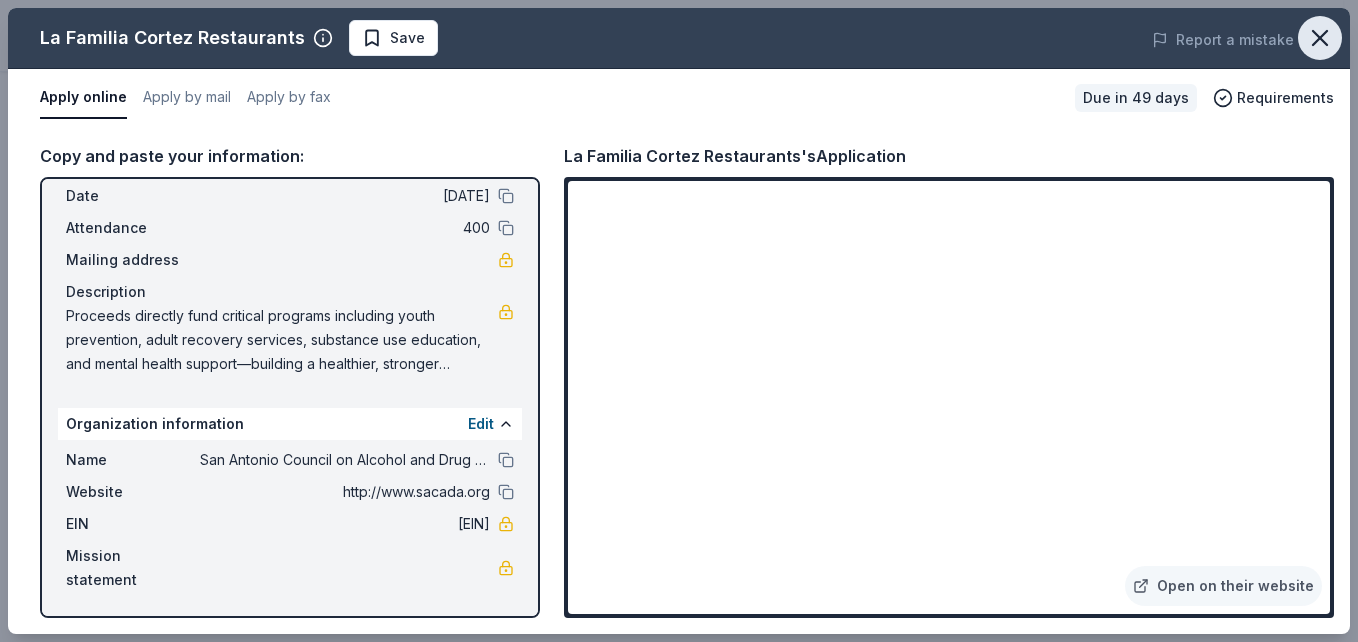 click 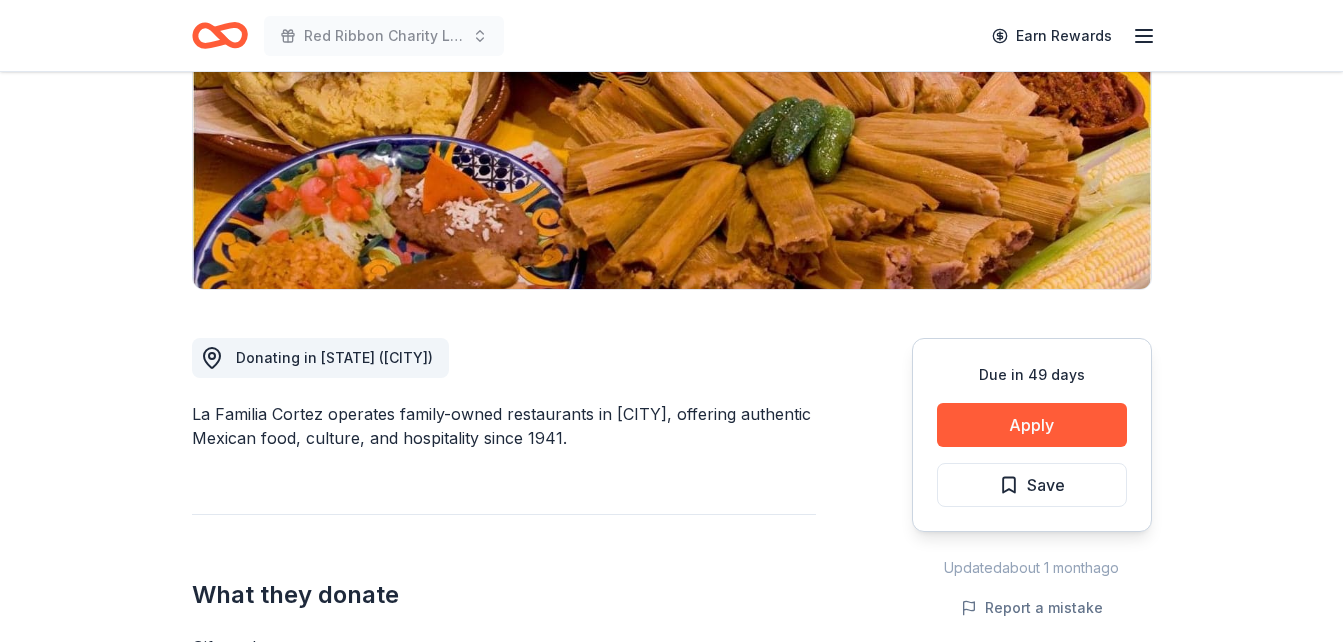 scroll, scrollTop: 300, scrollLeft: 0, axis: vertical 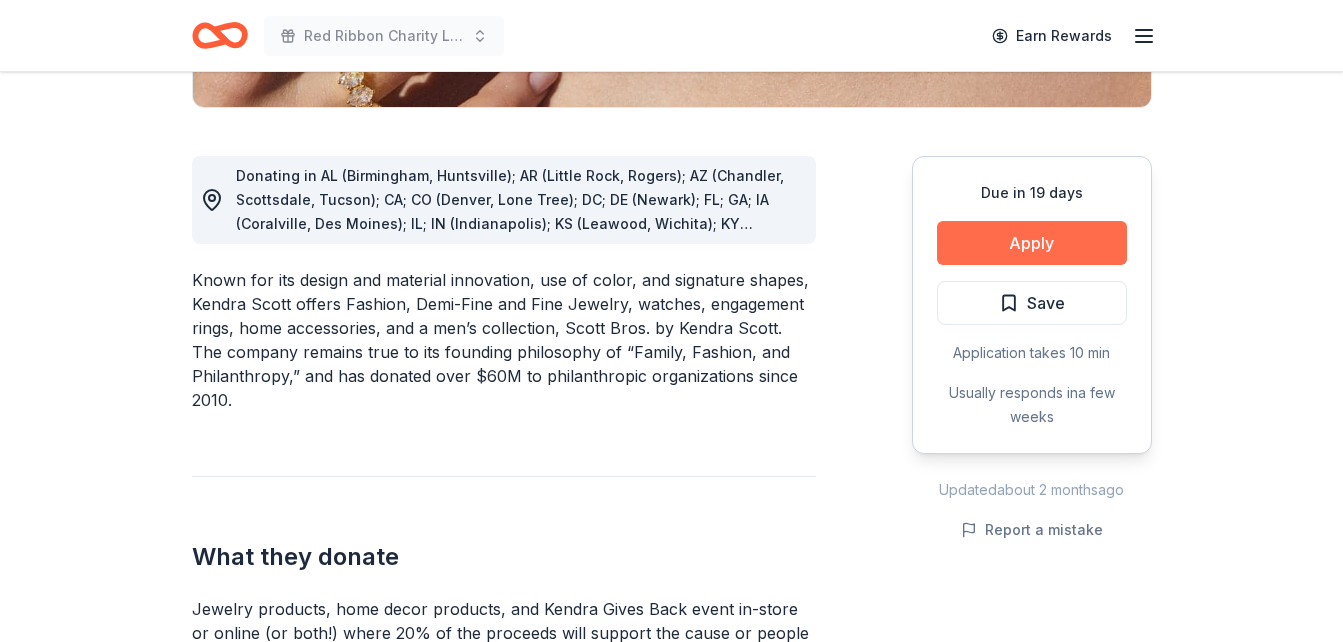 click on "Apply" at bounding box center (1032, 243) 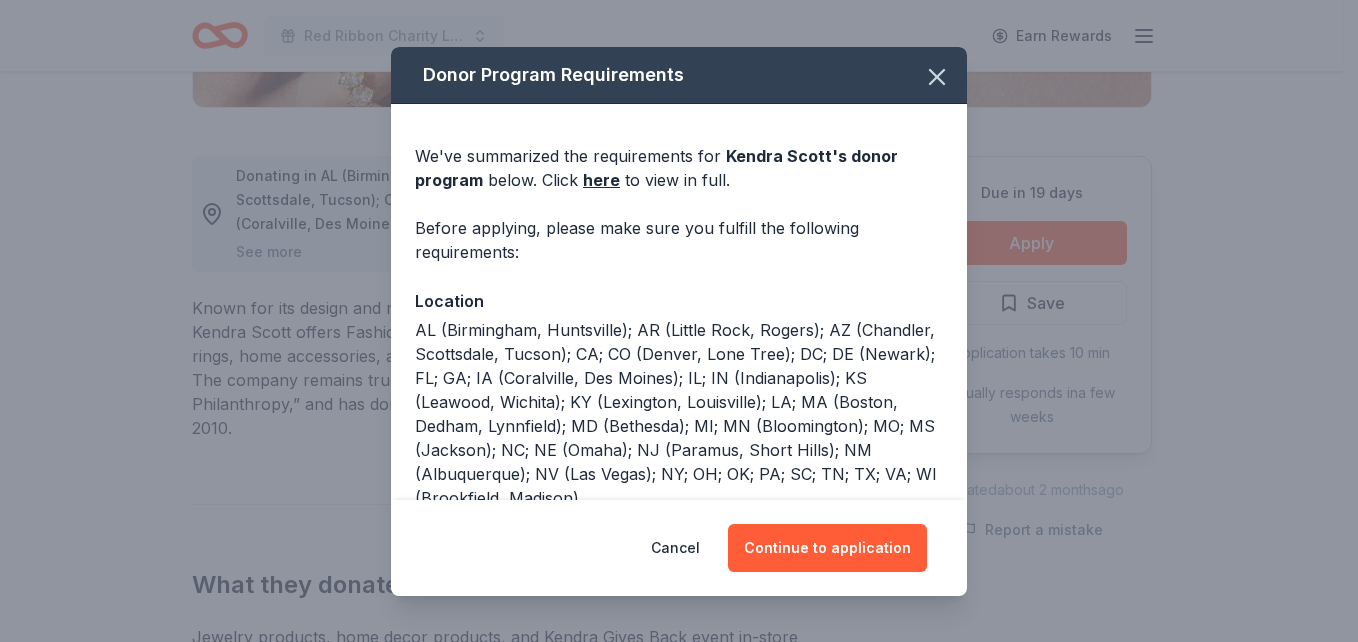 click on "Cancel Continue to application" at bounding box center [679, 548] 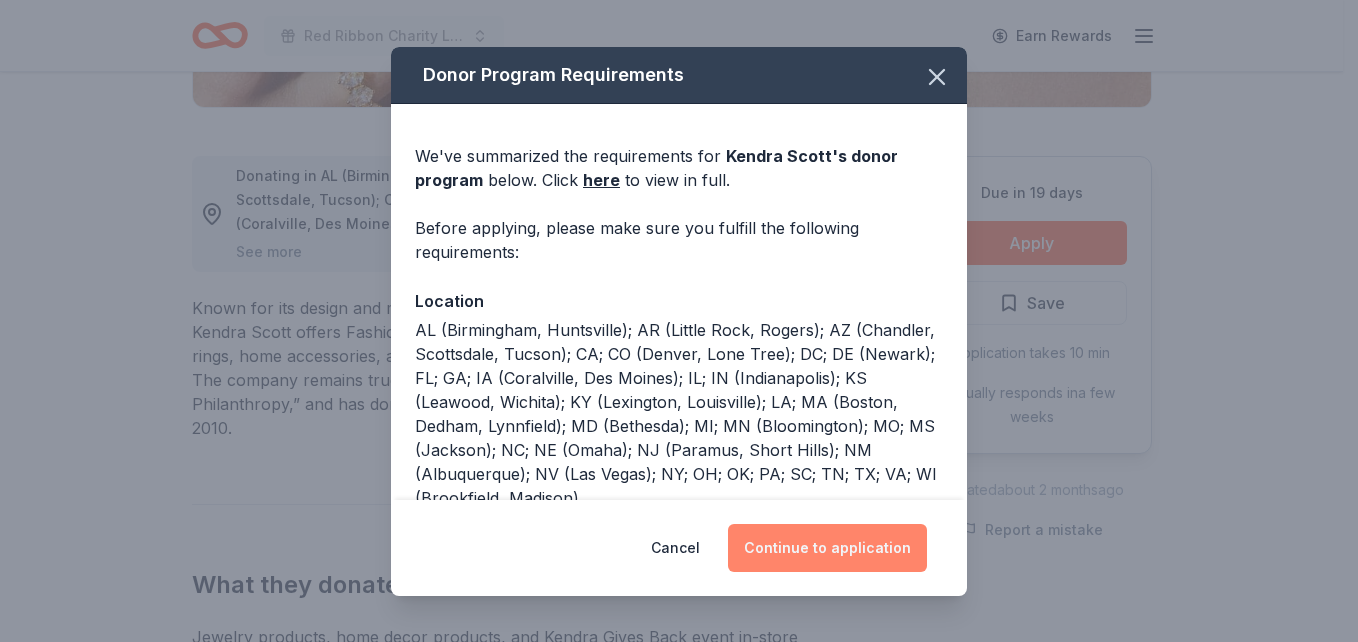 click on "Continue to application" at bounding box center [827, 548] 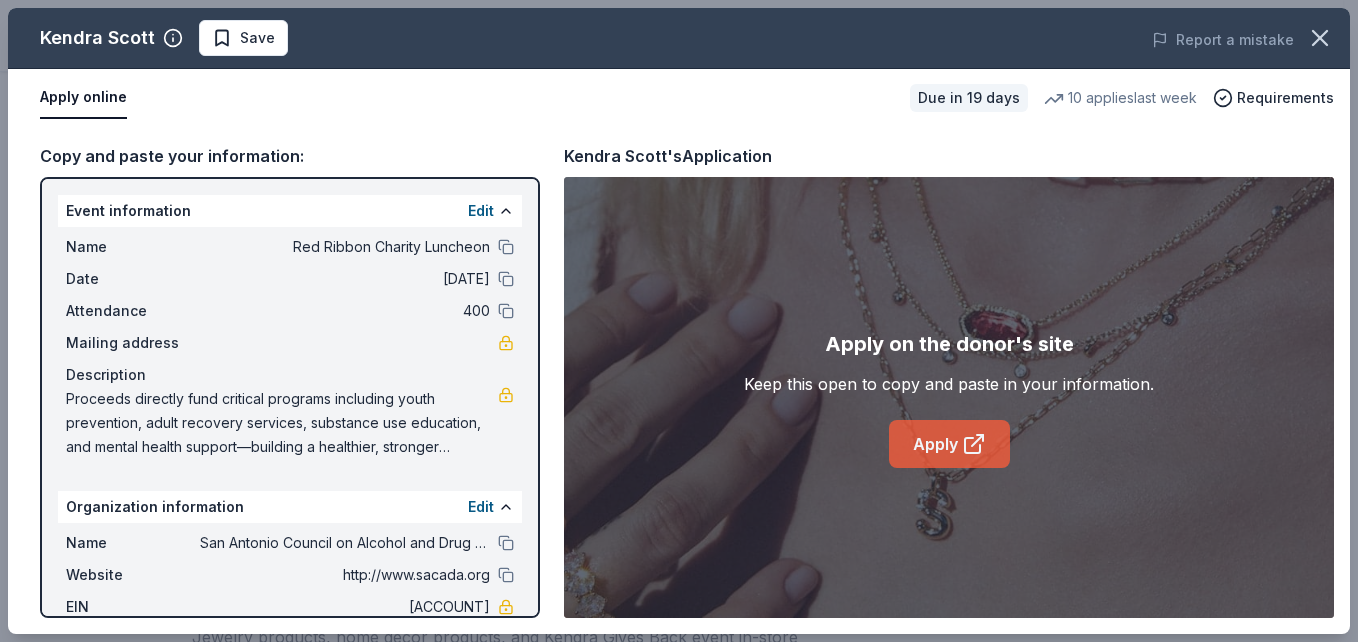 click on "Apply" at bounding box center [949, 444] 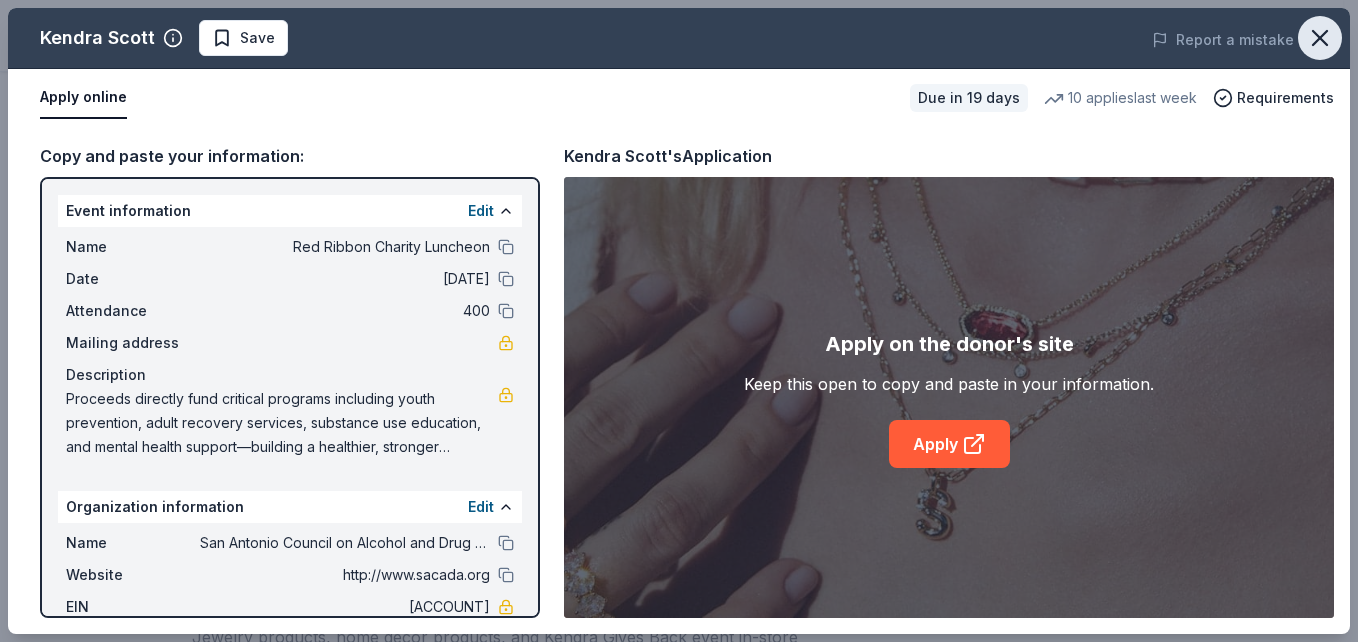 click 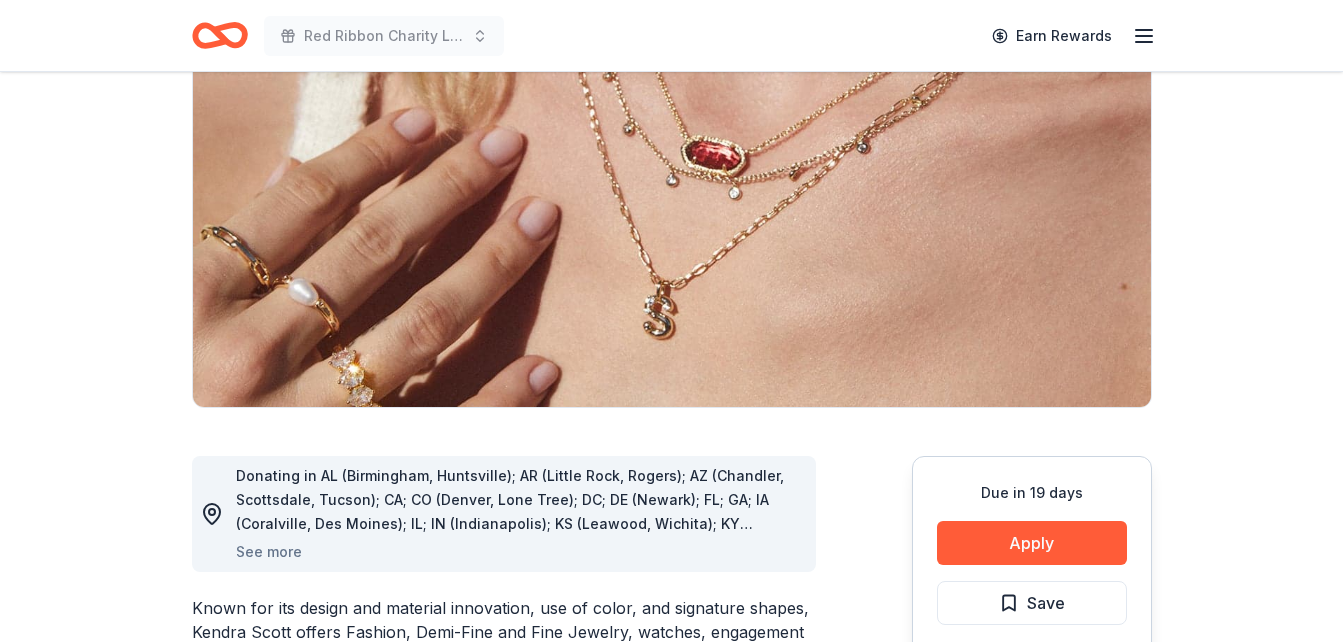 scroll, scrollTop: 0, scrollLeft: 0, axis: both 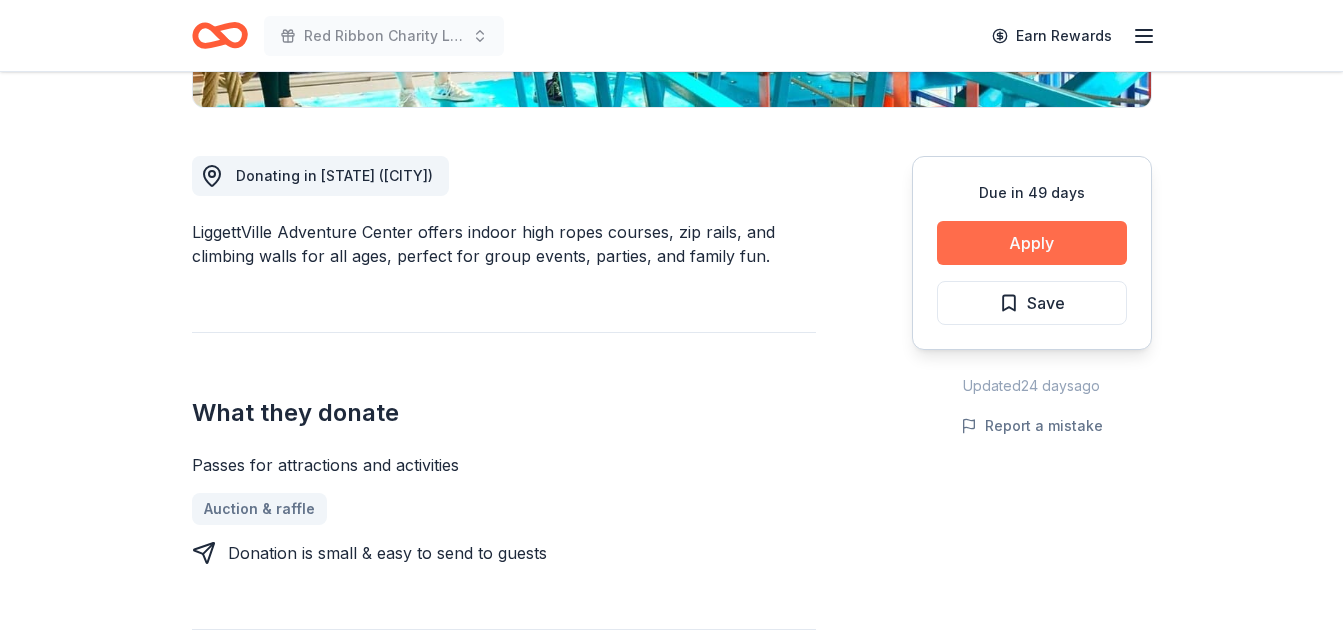 click on "Apply" at bounding box center (1032, 243) 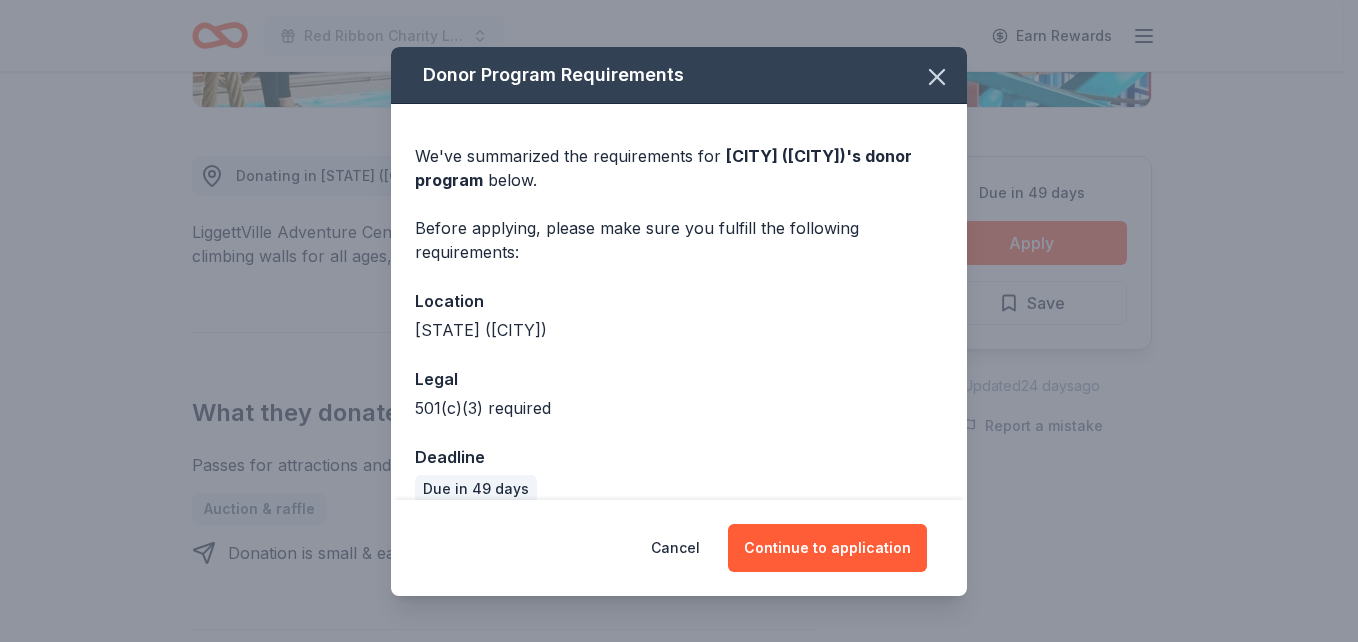 scroll, scrollTop: 27, scrollLeft: 0, axis: vertical 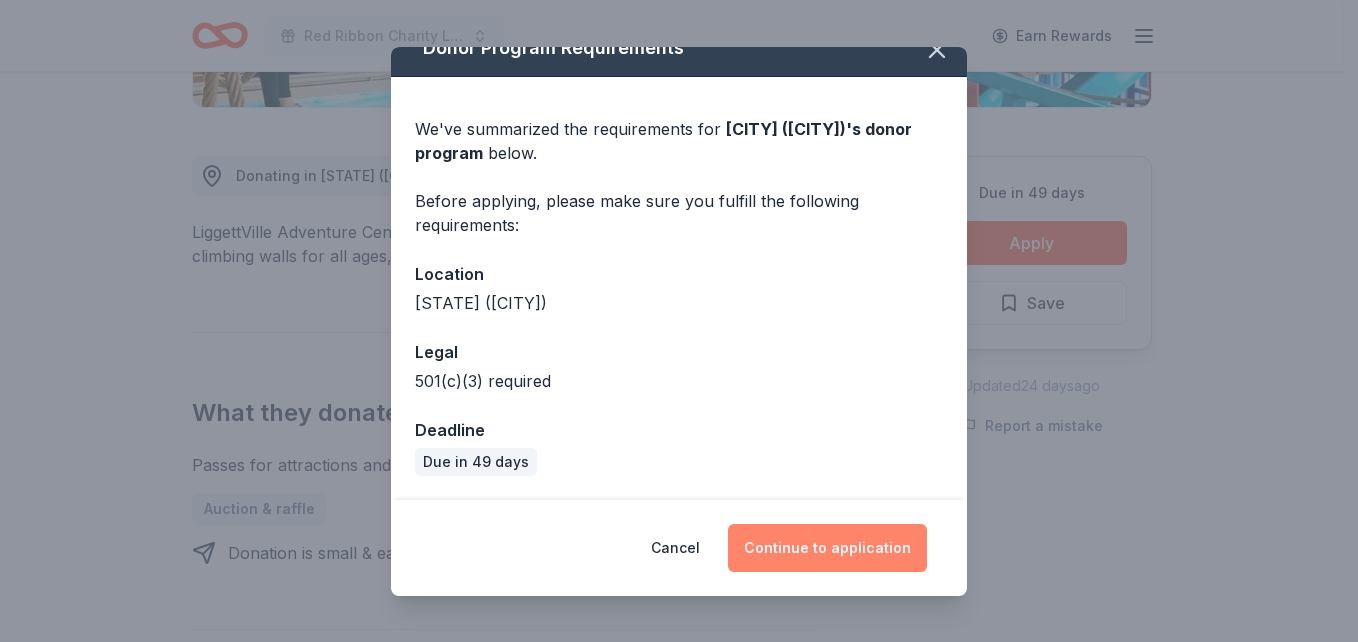 click on "Continue to application" at bounding box center (827, 548) 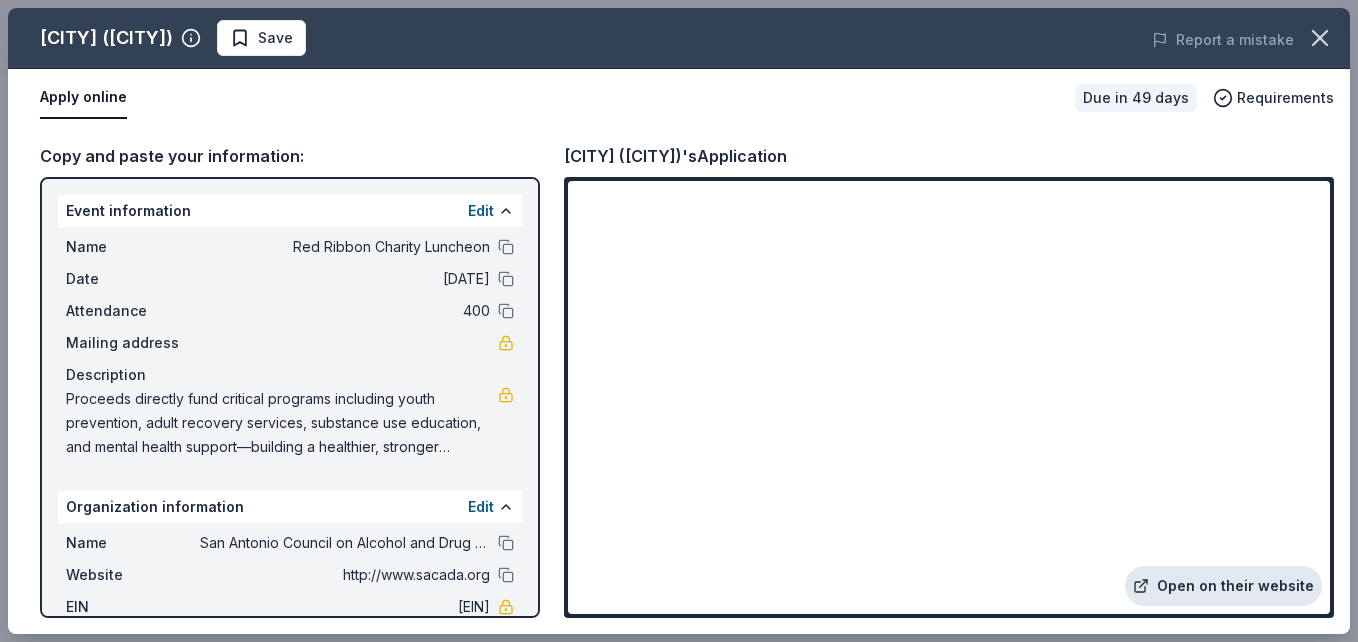 click on "Open on their website" at bounding box center (1223, 586) 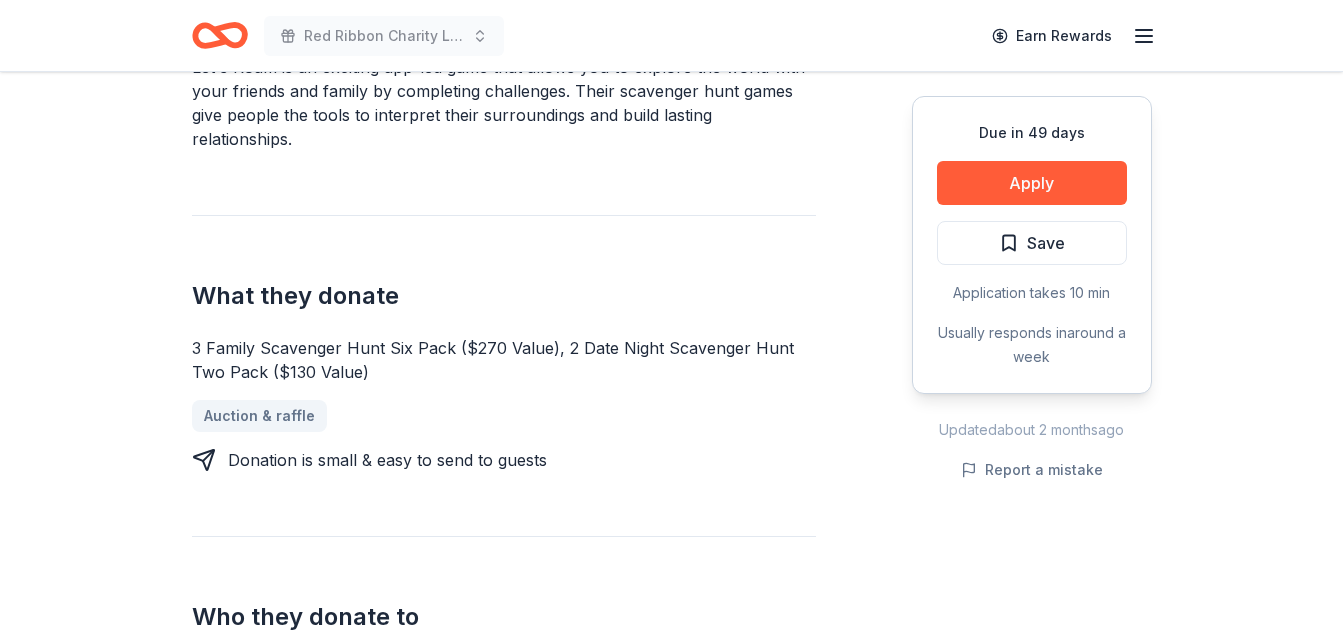 scroll, scrollTop: 700, scrollLeft: 0, axis: vertical 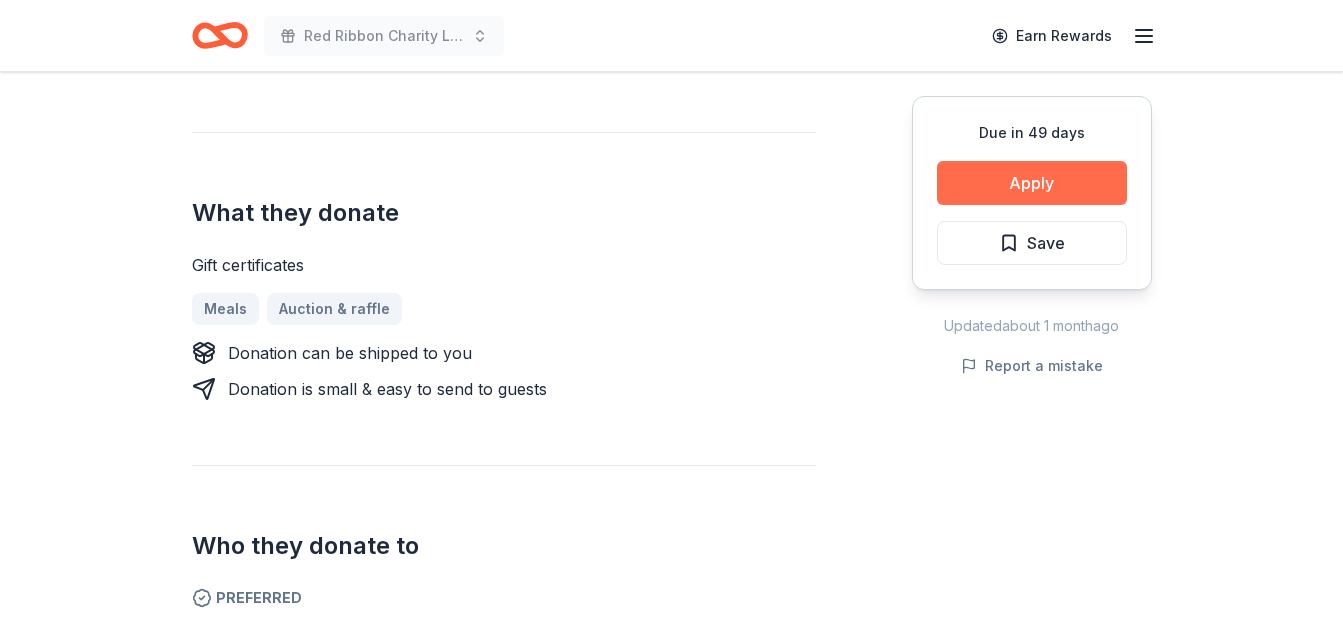 click on "Apply" at bounding box center [1032, 183] 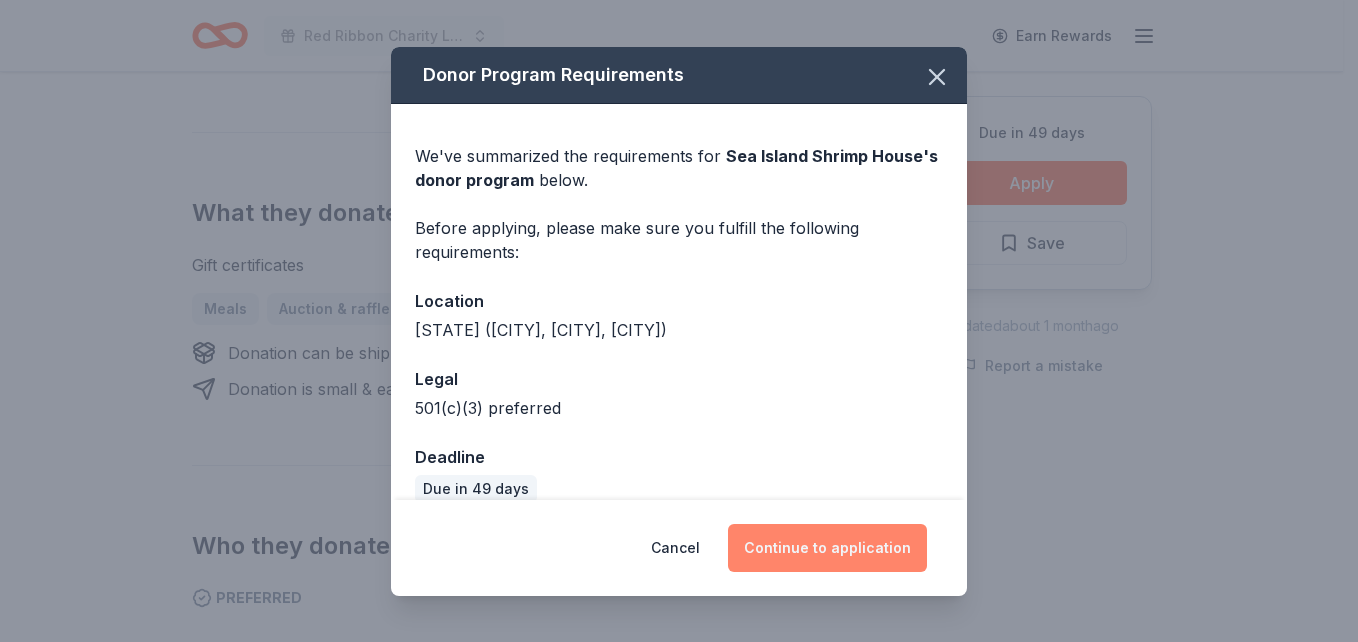 click on "Continue to application" at bounding box center (827, 548) 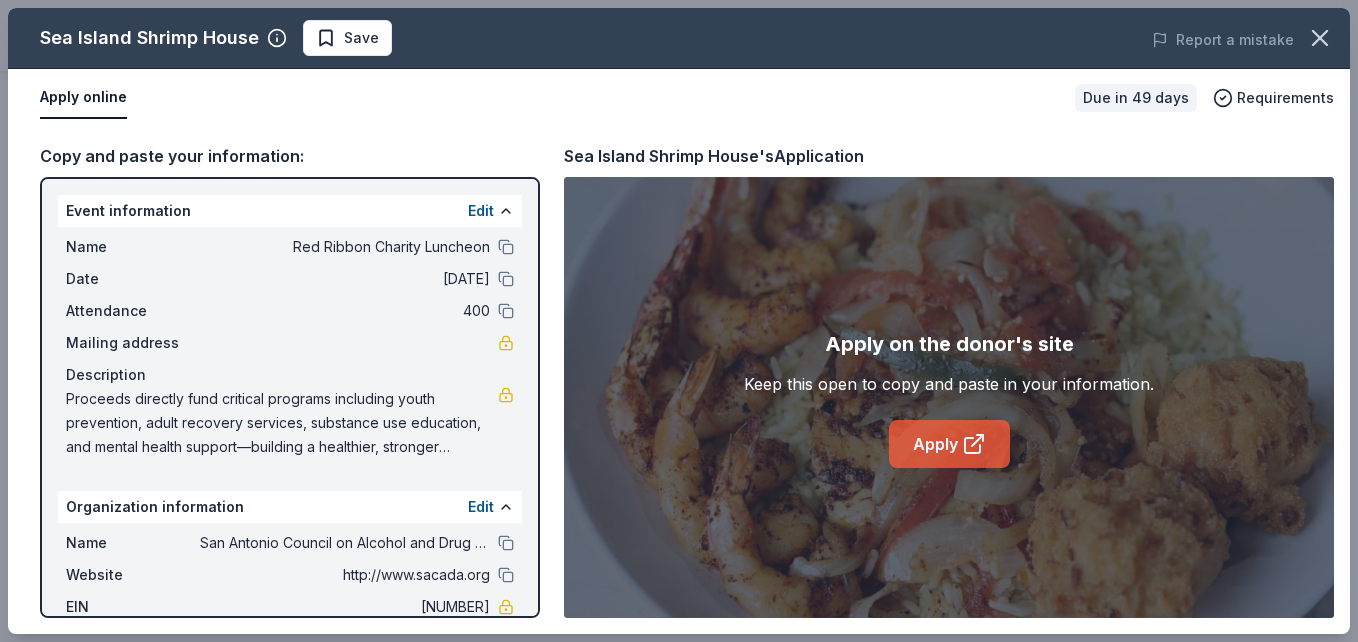 click 